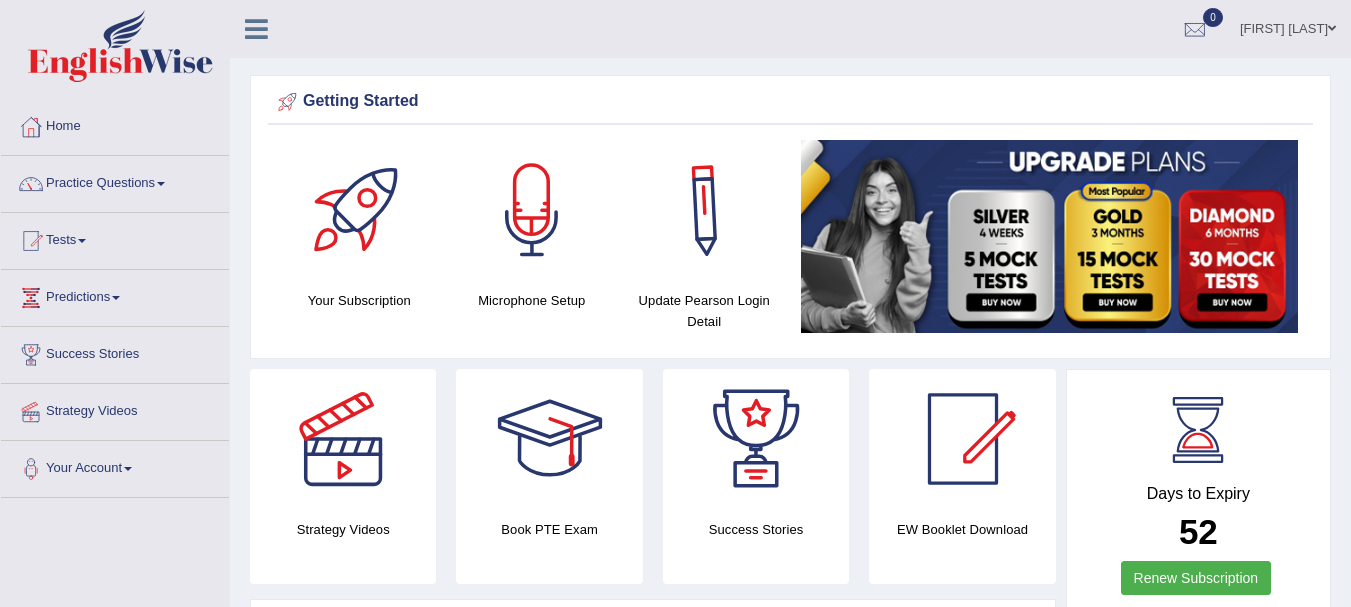 scroll, scrollTop: 0, scrollLeft: 0, axis: both 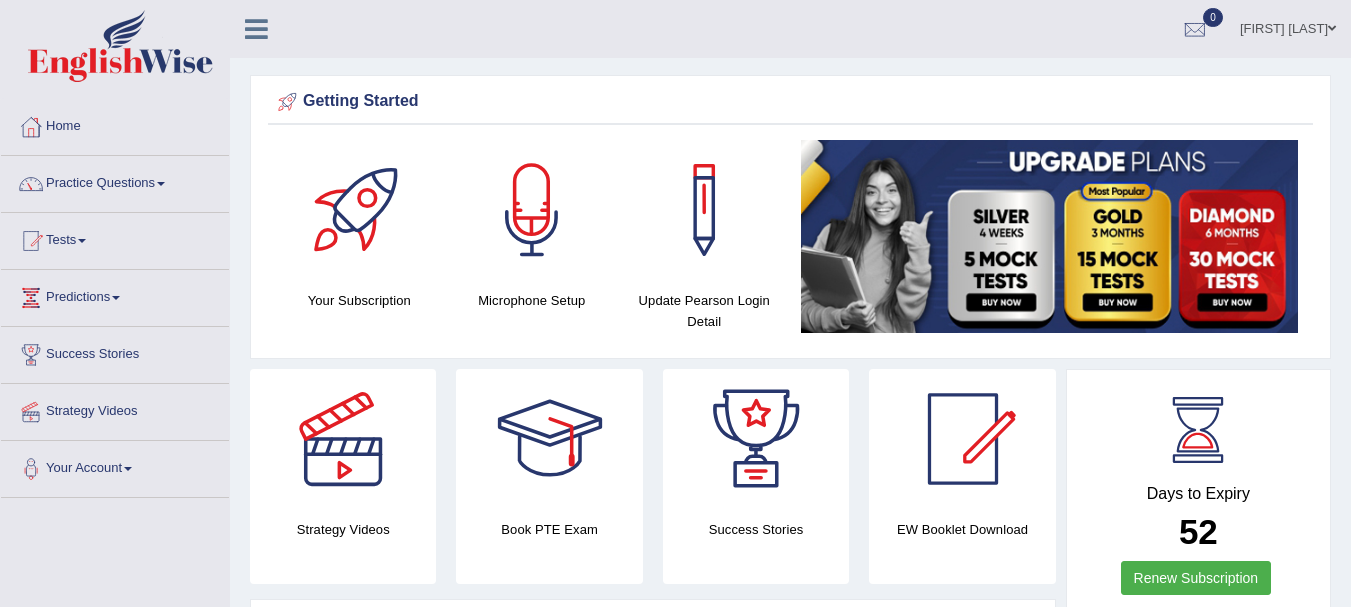 click at bounding box center [550, 439] 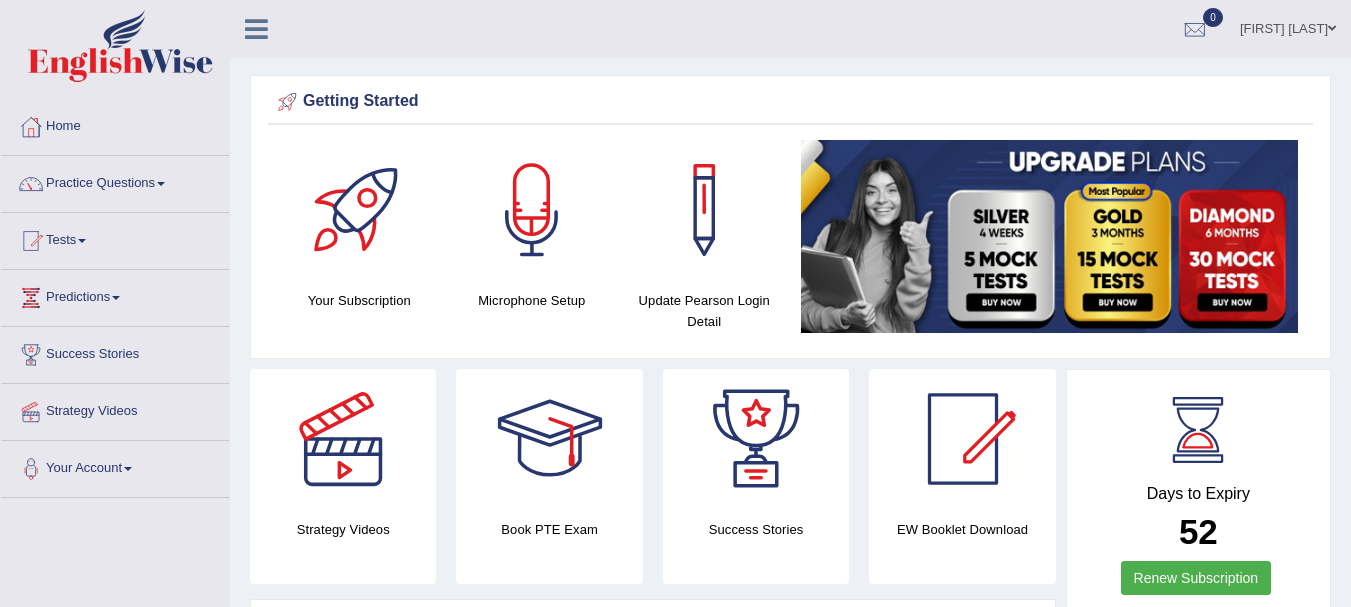 click on "Anisha Khatun
Toggle navigation
Username: anishakhatun_parramatta
Access Type: Online
Subscription: Diamond Package
Log out
0
See All Alerts" at bounding box center [958, 28] 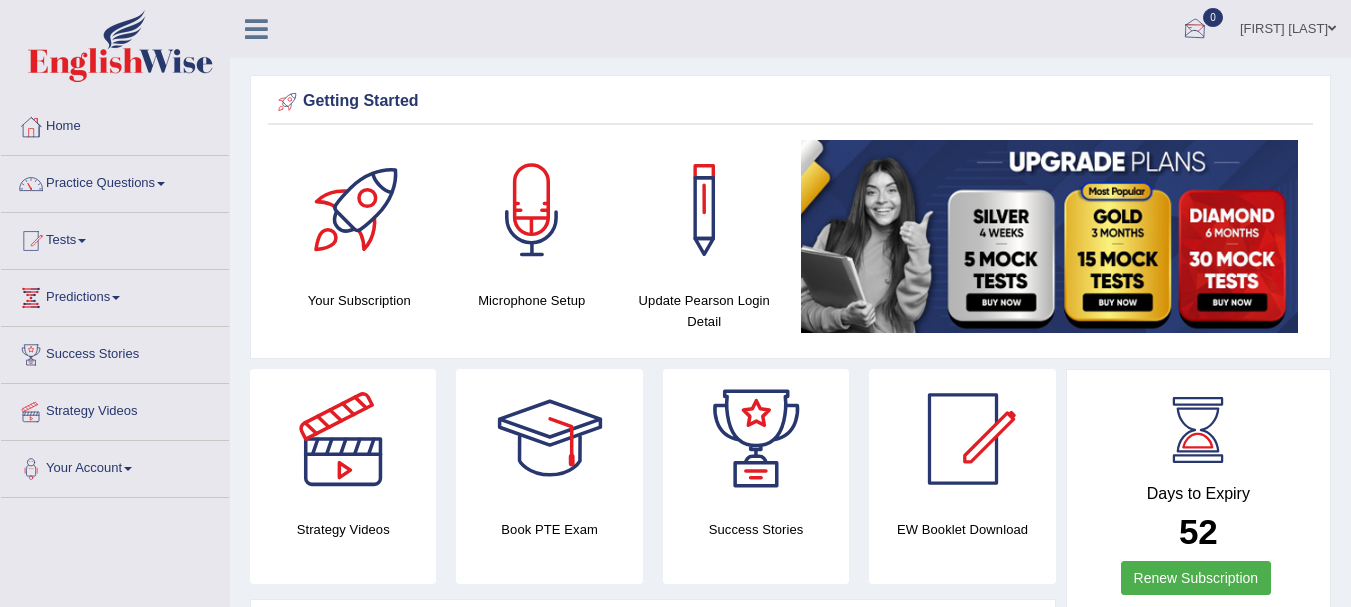 click at bounding box center [1195, 30] 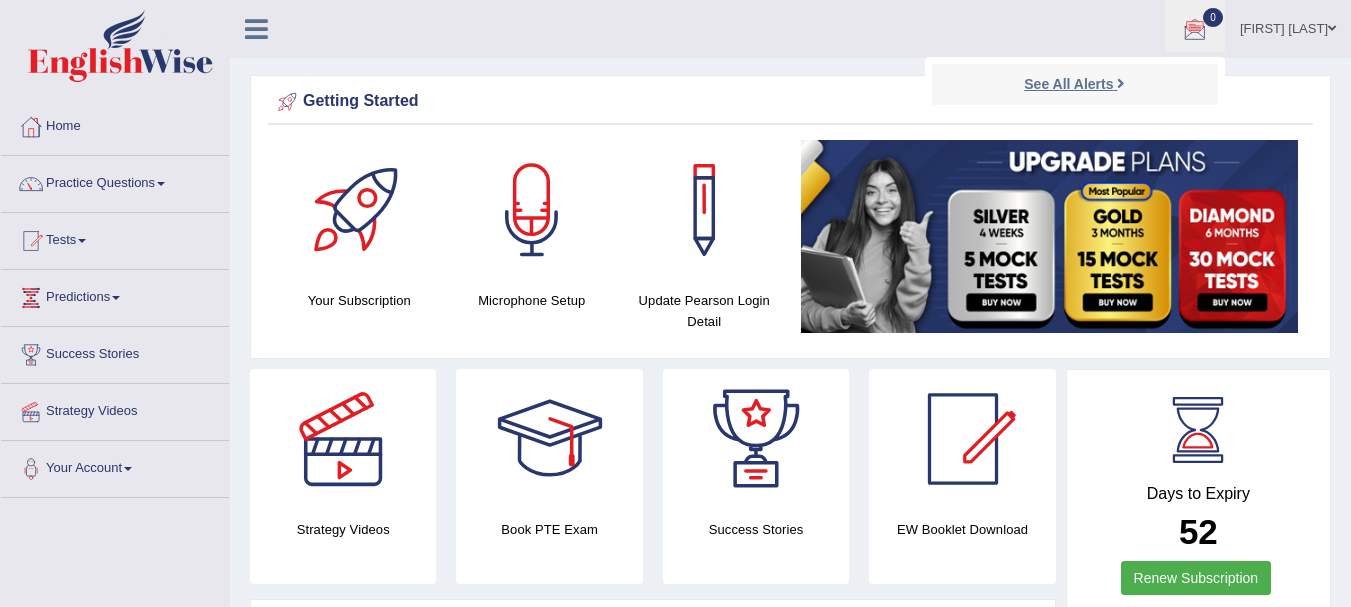 click on "See All Alerts" at bounding box center (1068, 84) 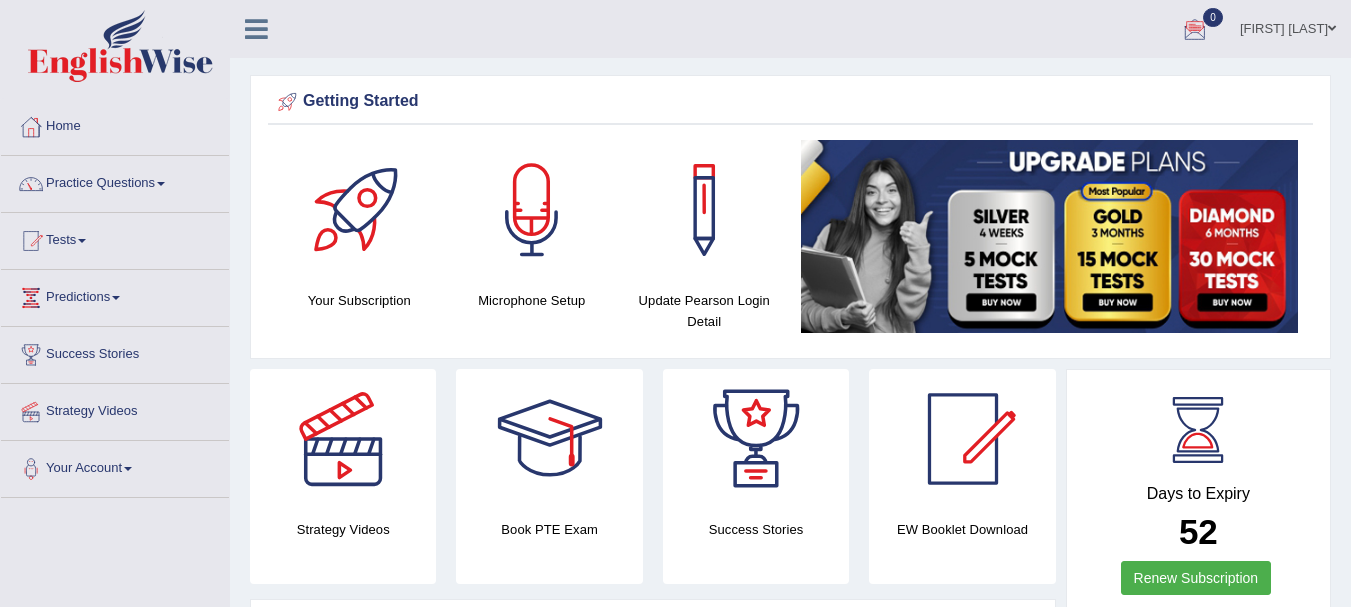 click on "[FIRST] [LAST]
Toggle navigation
Username: [USERNAME]
Access Type: Online
Subscription: Diamond Package
Log out
0
See All Alerts" at bounding box center (958, 28) 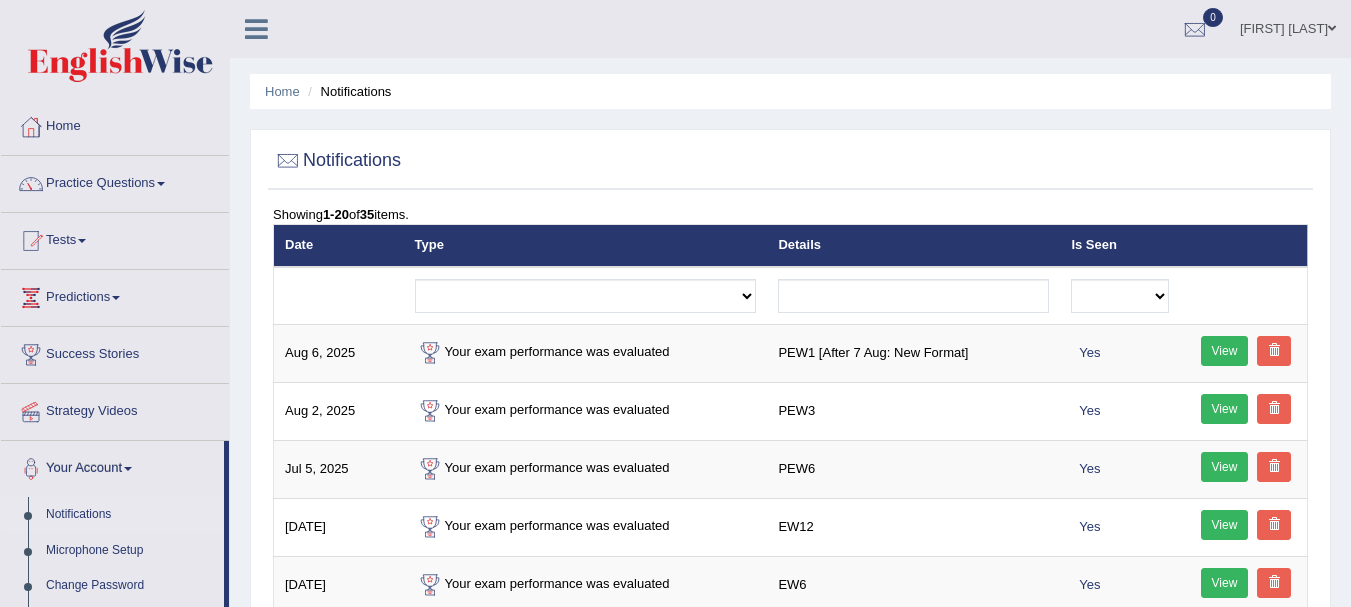 scroll, scrollTop: 0, scrollLeft: 0, axis: both 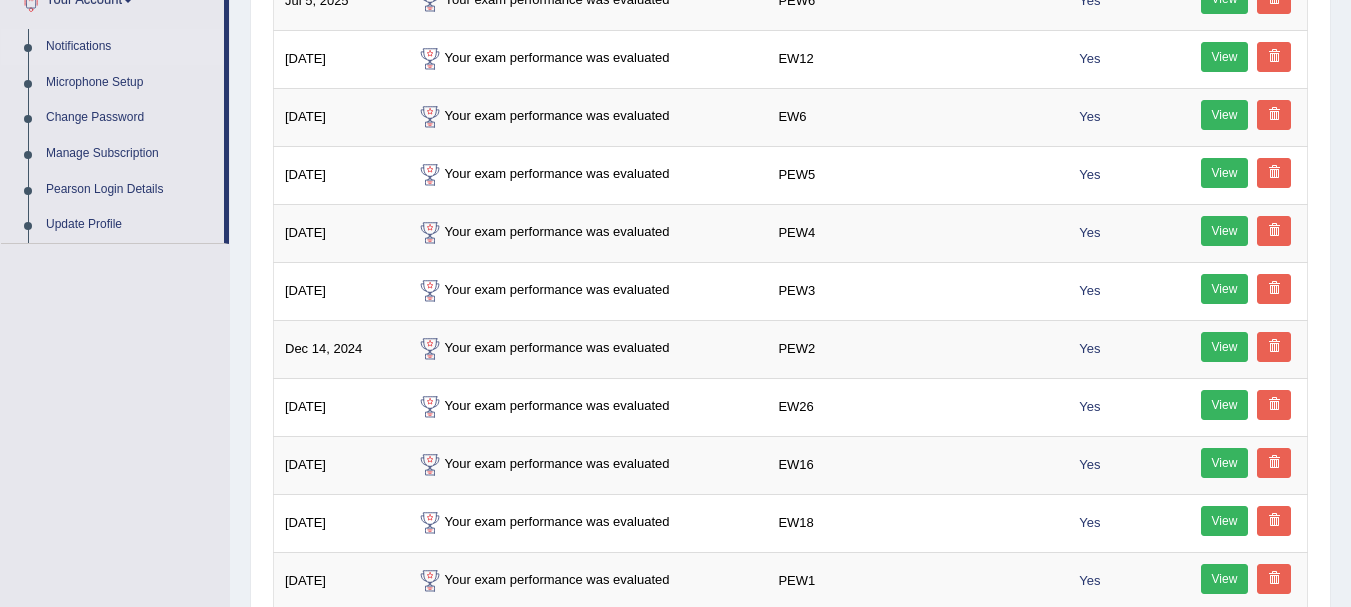 click on "Home
Notifications
Notifications
Showing  1-20  of  35  items.
Date Type Details Is Seen
Exam evaluated
Question report replied
Practice question report replied
Test assigned
No
Yes
Delete Filtered
[DATE] Your exam performance was evaluated PEW1 [After 7 [DATE]: New Format] Yes  View
[DATE] Your exam performance was evaluated PEW3 Yes  View
[DATE] Your exam performance was evaluated PEW6 Yes  View
[DATE] Your exam performance was evaluated EW12 Yes  View
[DATE] Your exam performance was evaluated EW6 Yes  View
[DATE] Your exam performance was evaluated PEW5 Yes  View
[DATE] Your exam performance was evaluated PEW4 Yes  View
[DATE] Your exam performance was evaluated PEW3 Yes  View
[DATE] Your exam performance was evaluated PEW2 Yes  View
[DATE] Your exam performance was evaluated EW26 Yes" at bounding box center [790, 368] 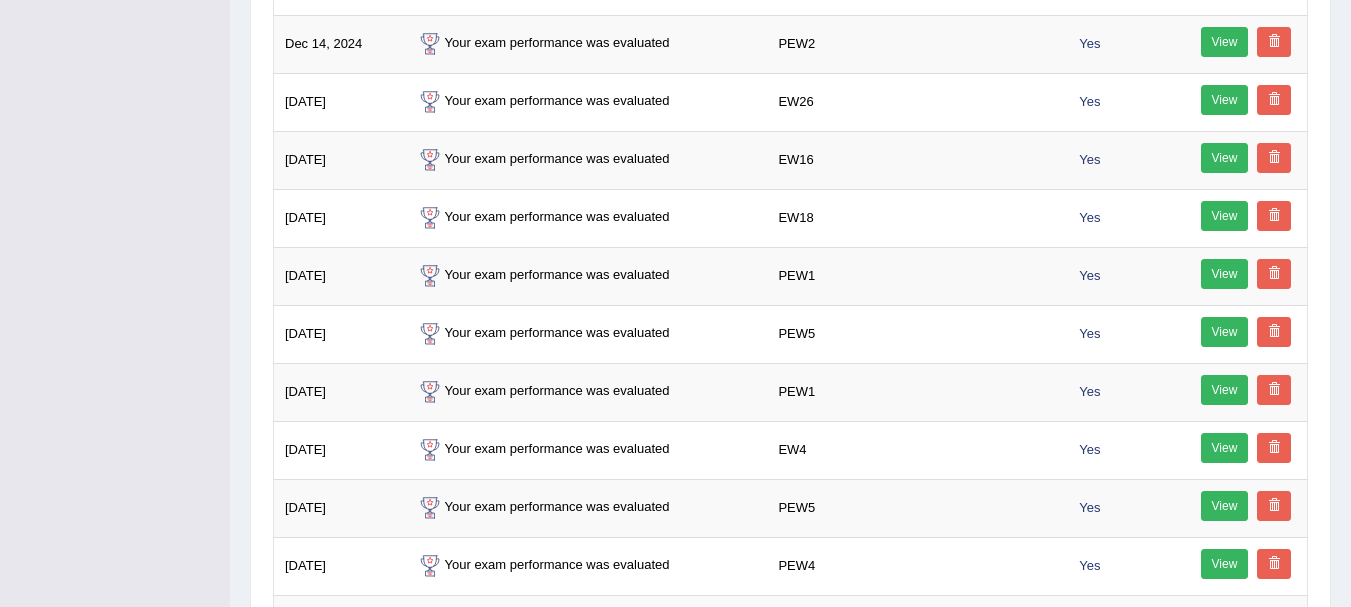 scroll, scrollTop: 0, scrollLeft: 0, axis: both 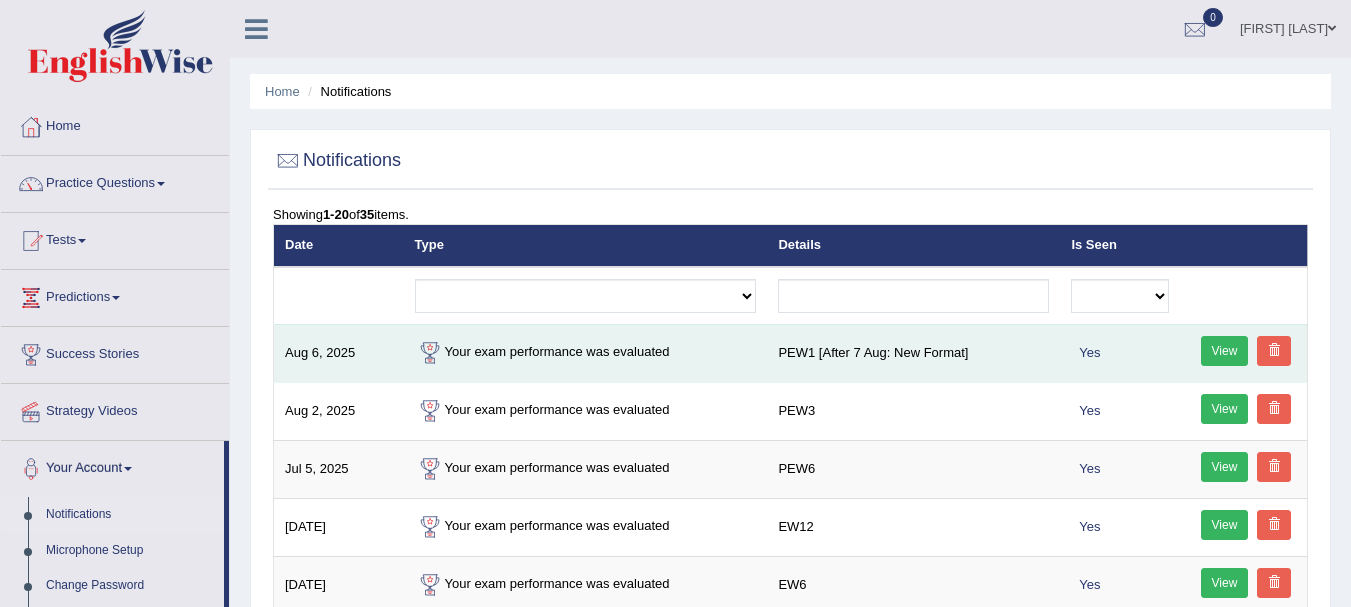 click on "View" at bounding box center [1225, 351] 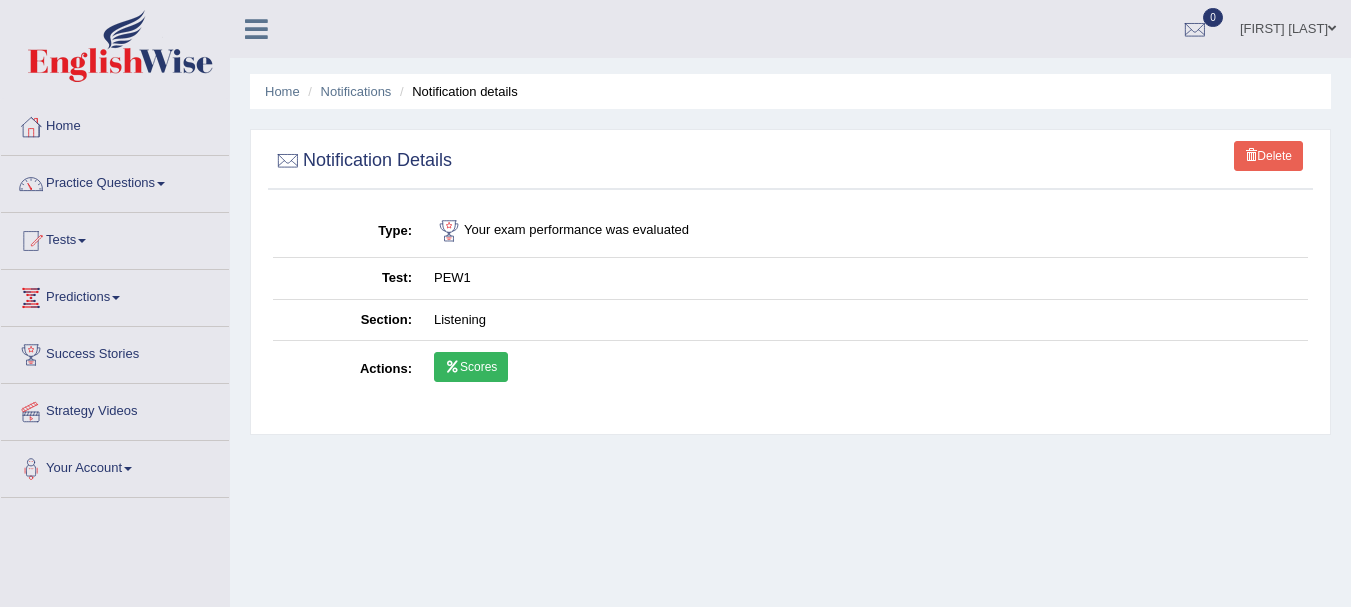 scroll, scrollTop: 0, scrollLeft: 0, axis: both 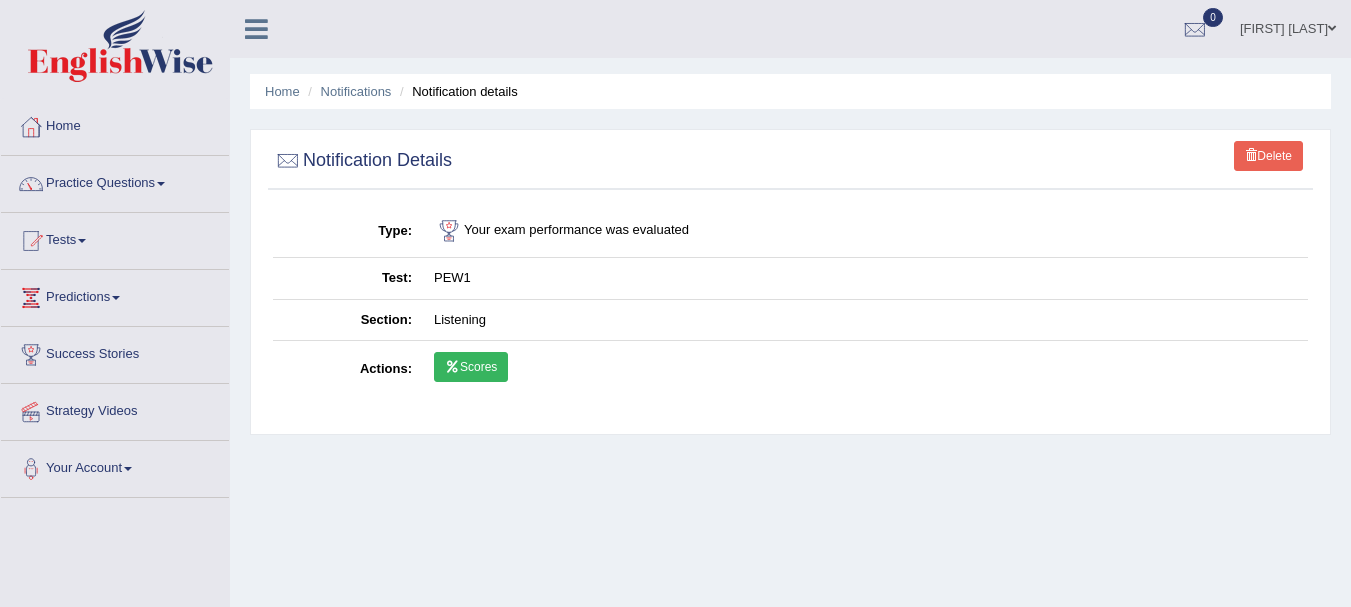 click on "Scores" at bounding box center [471, 367] 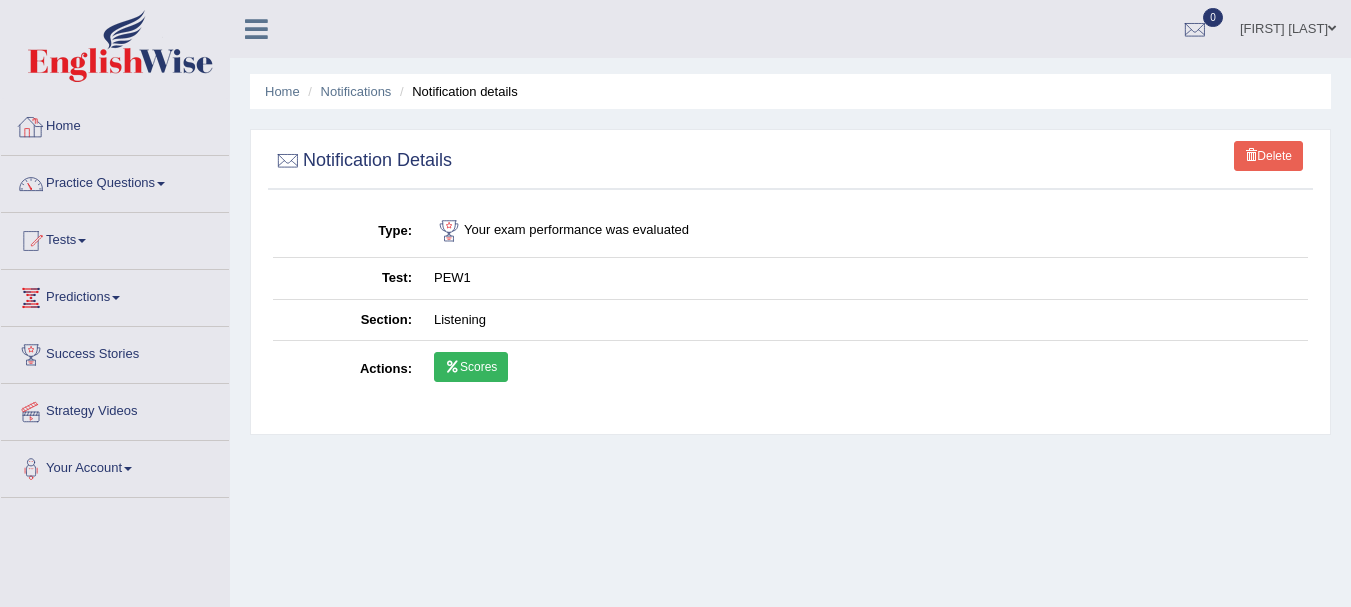 click on "Home" at bounding box center (115, 124) 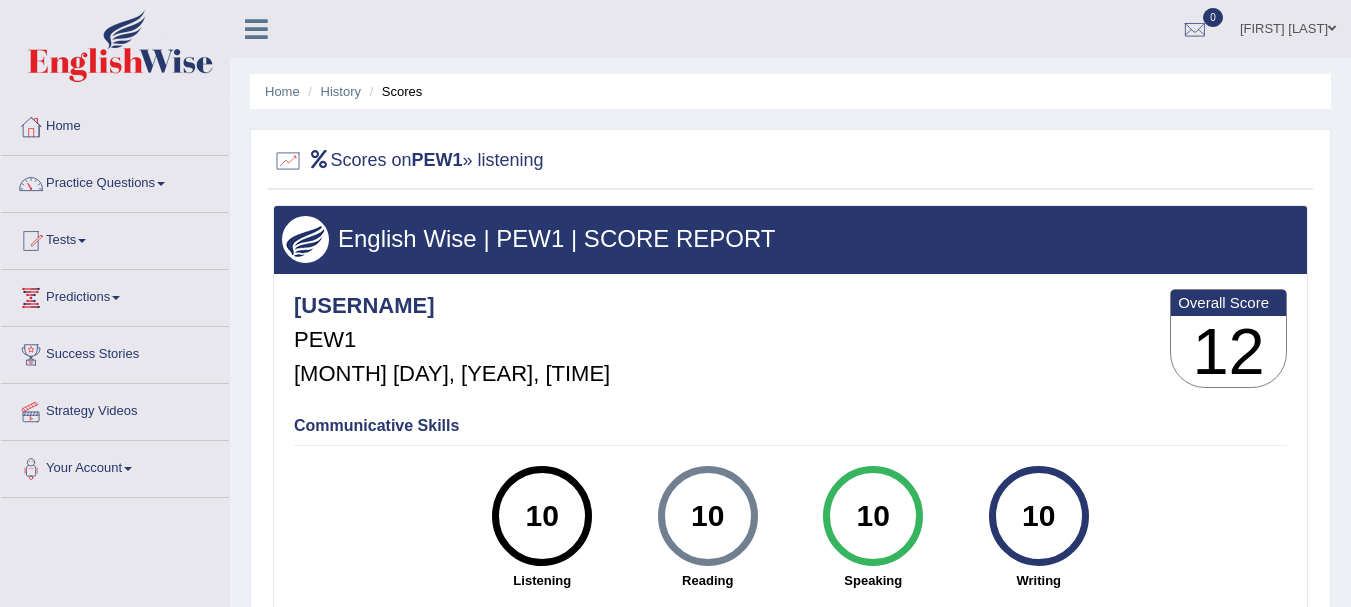 scroll, scrollTop: 13, scrollLeft: 0, axis: vertical 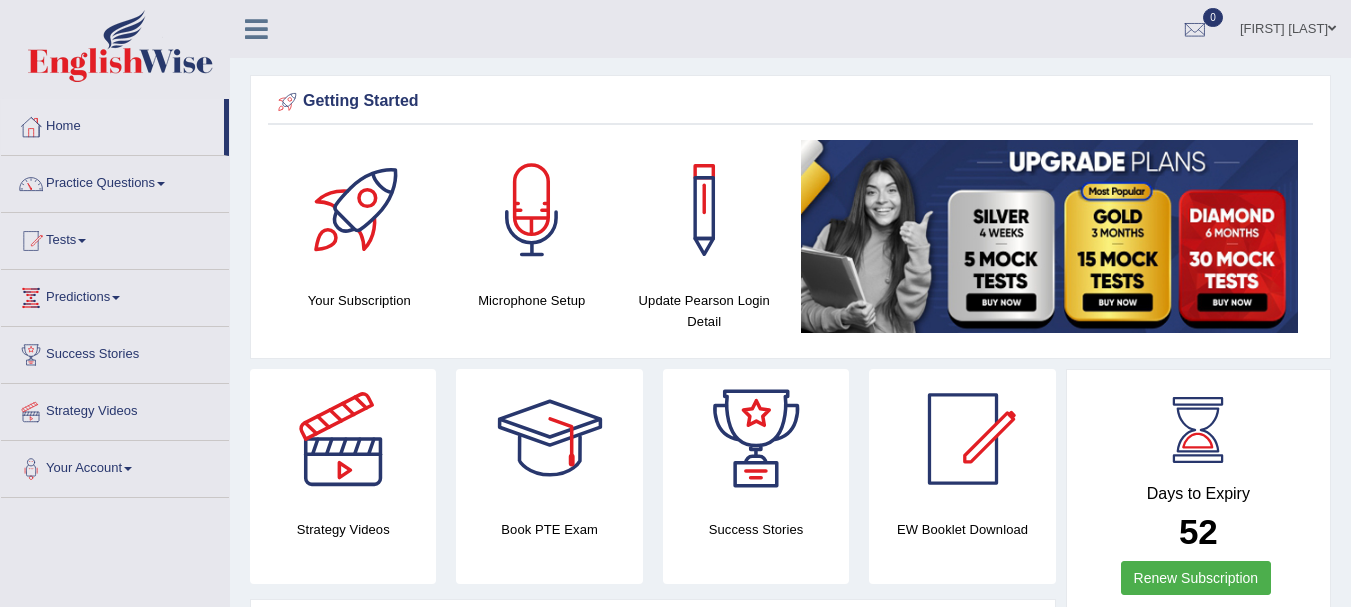 click on "[FIRST] [LAST]
Toggle navigation
Username: [USERNAME]
Access Type: Online
Subscription: Diamond Package
Log out
0
See All Alerts" at bounding box center [958, 28] 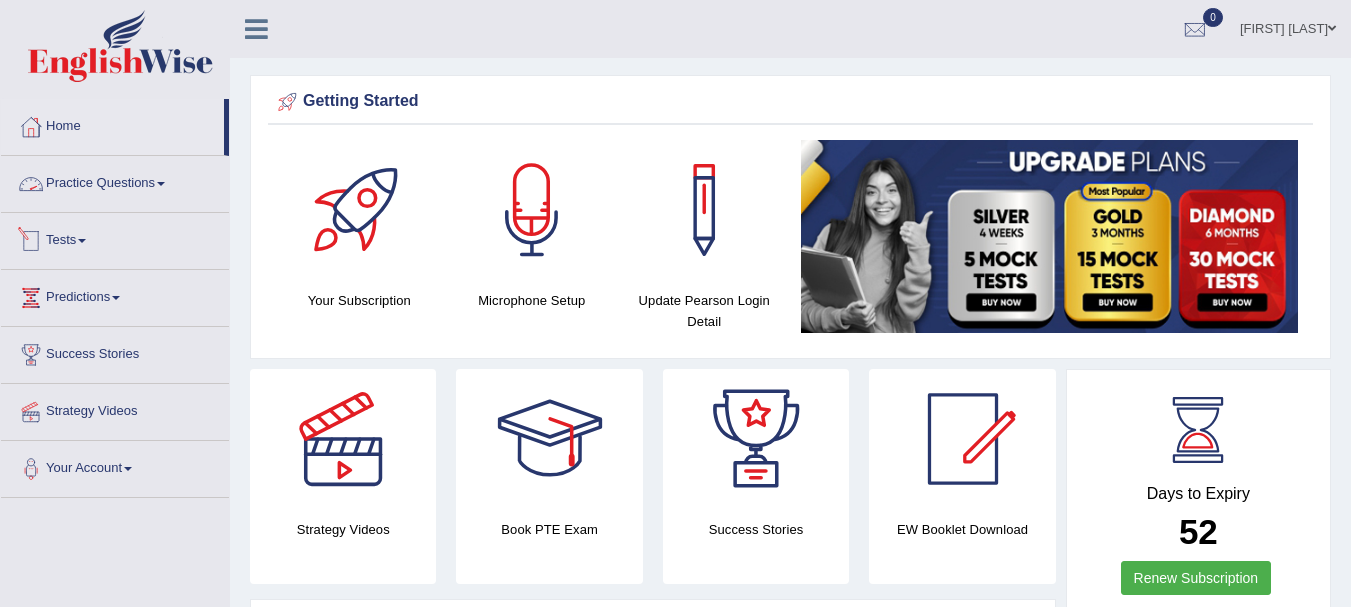 click on "Practice Questions" at bounding box center (115, 181) 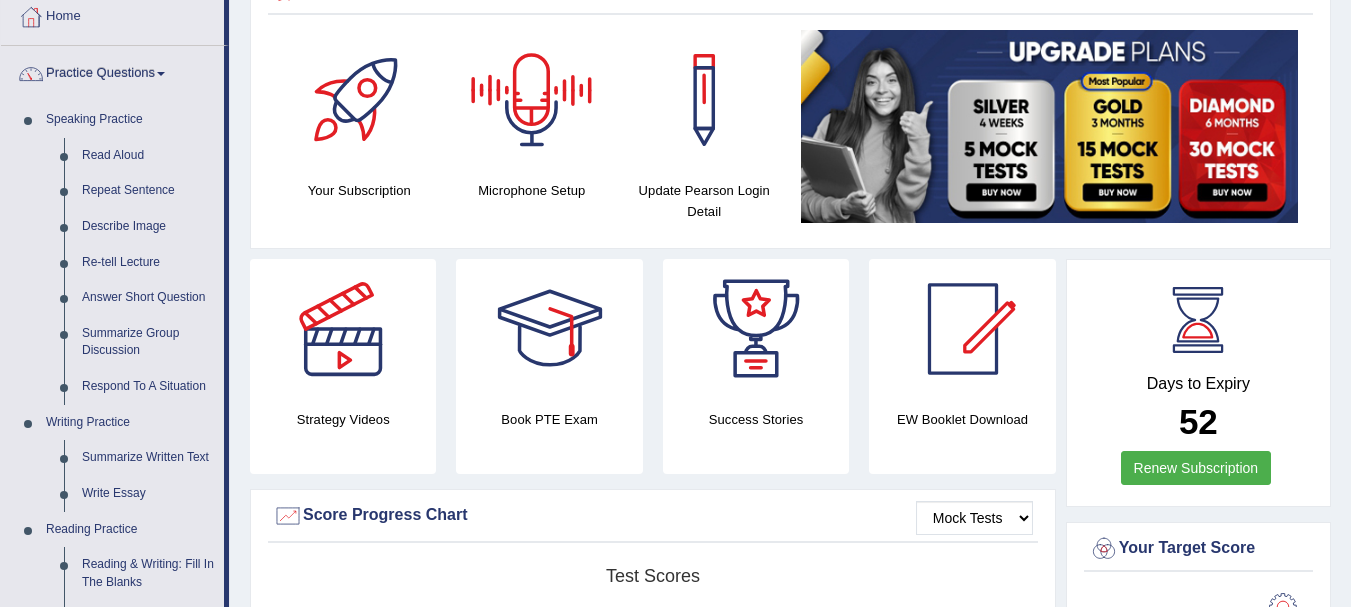 scroll, scrollTop: 200, scrollLeft: 0, axis: vertical 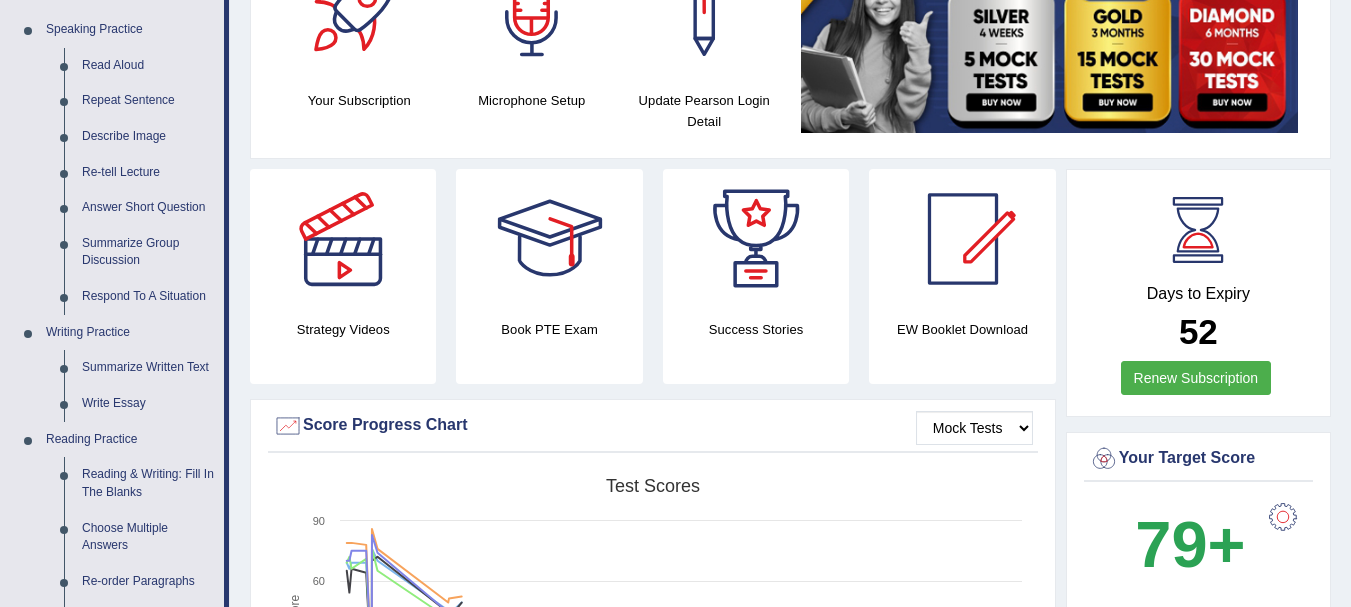 click on "Your Subscription" at bounding box center [359, 25] 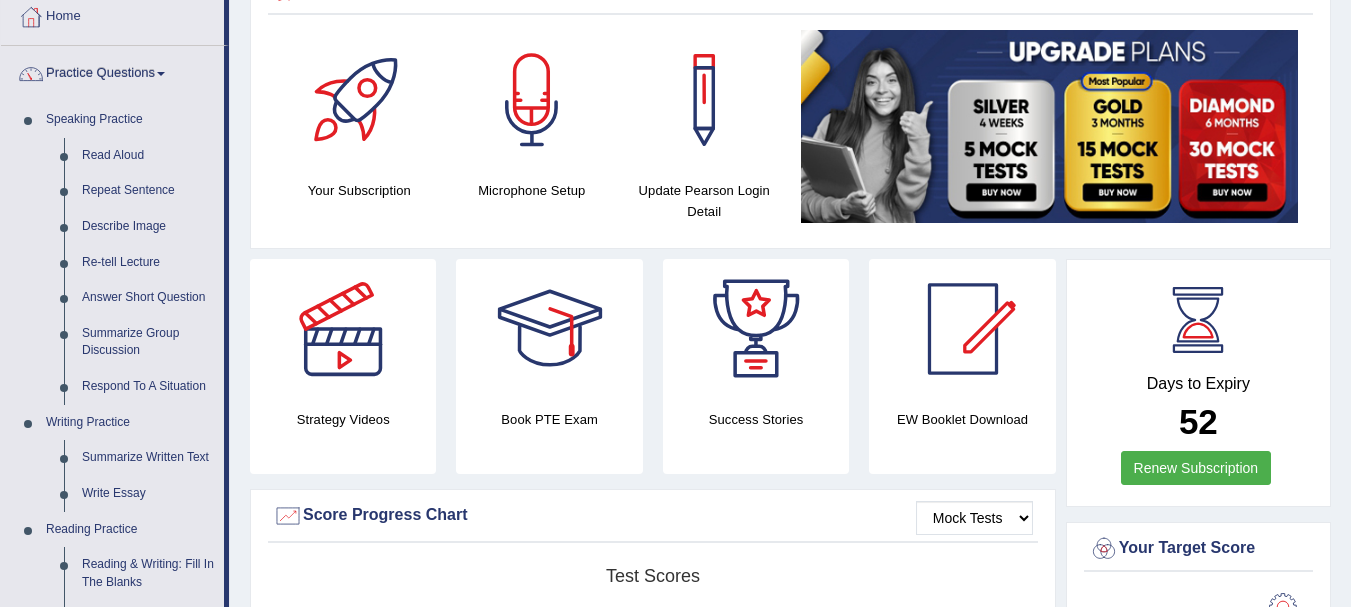 scroll, scrollTop: 0, scrollLeft: 0, axis: both 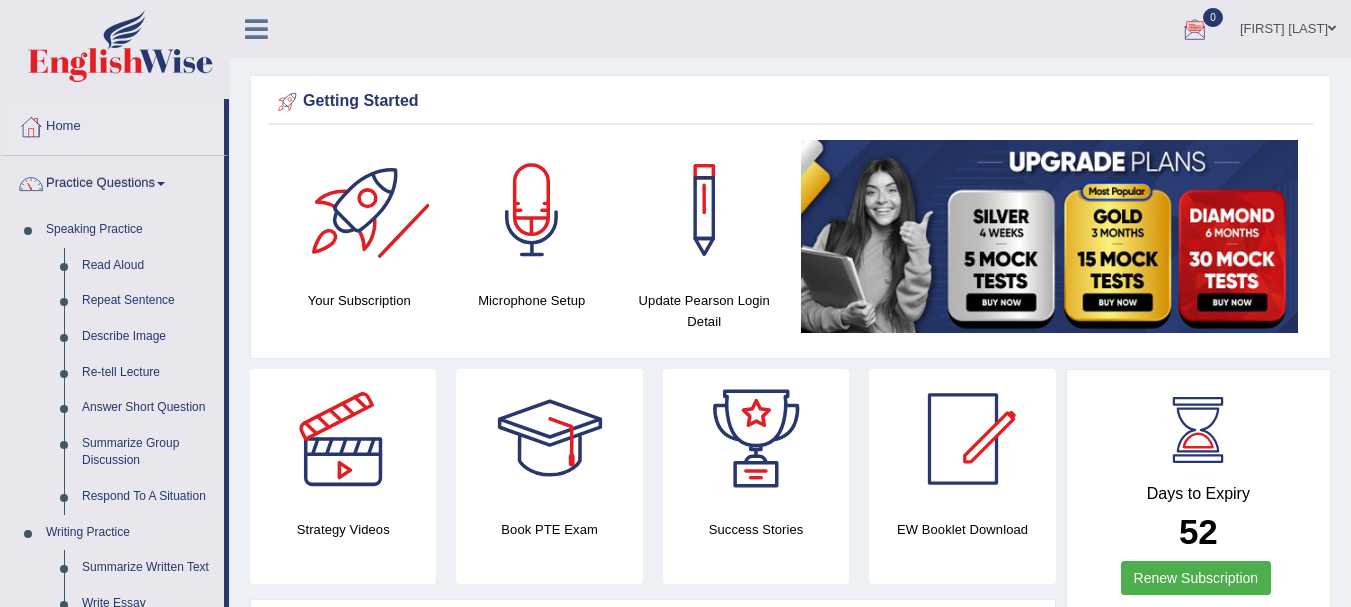click at bounding box center [359, 210] 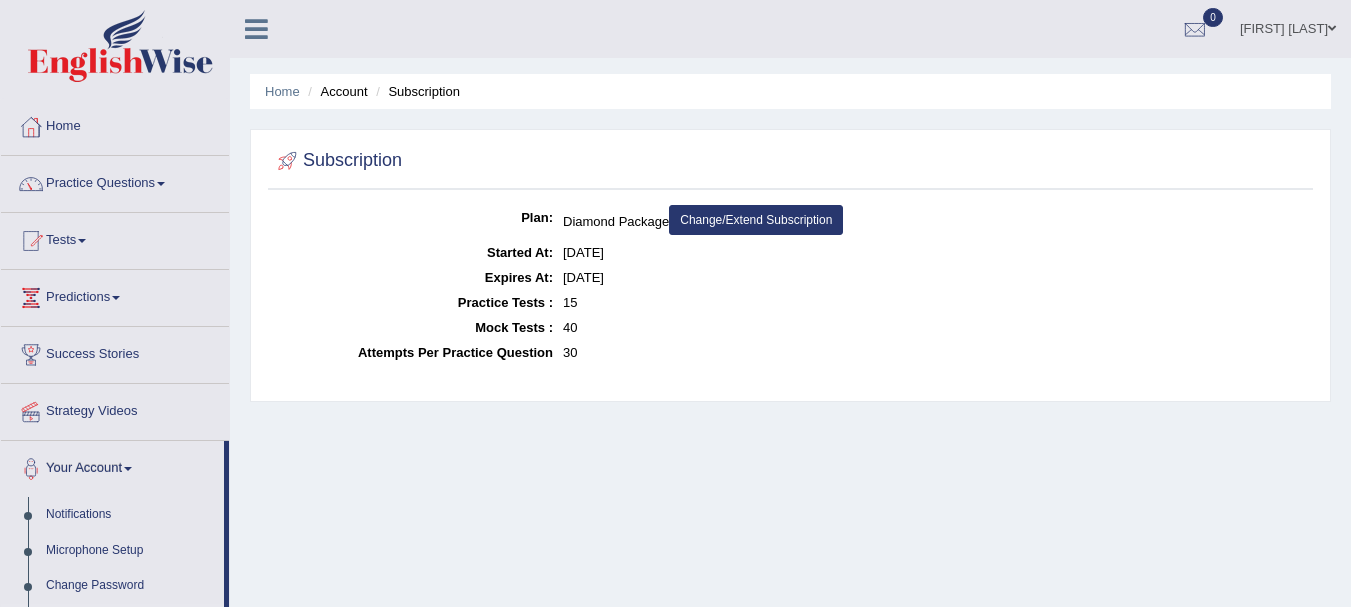 scroll, scrollTop: 0, scrollLeft: 0, axis: both 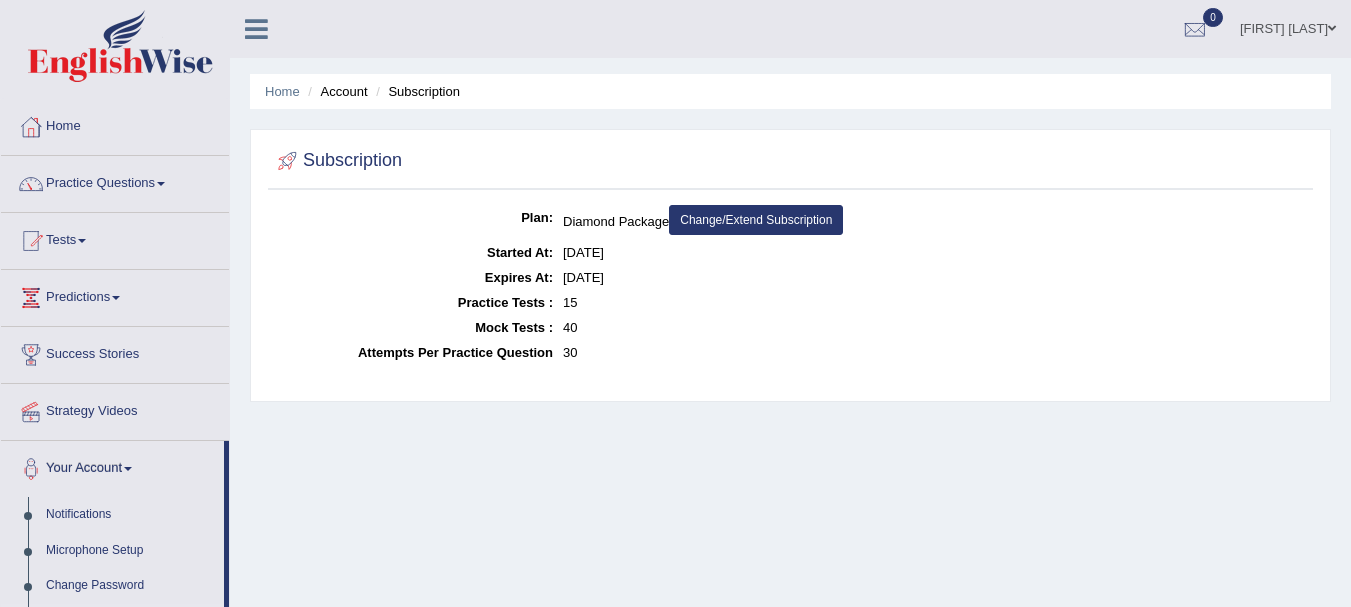 click on "Diamond Package    Change/Extend Subscription" at bounding box center (935, 222) 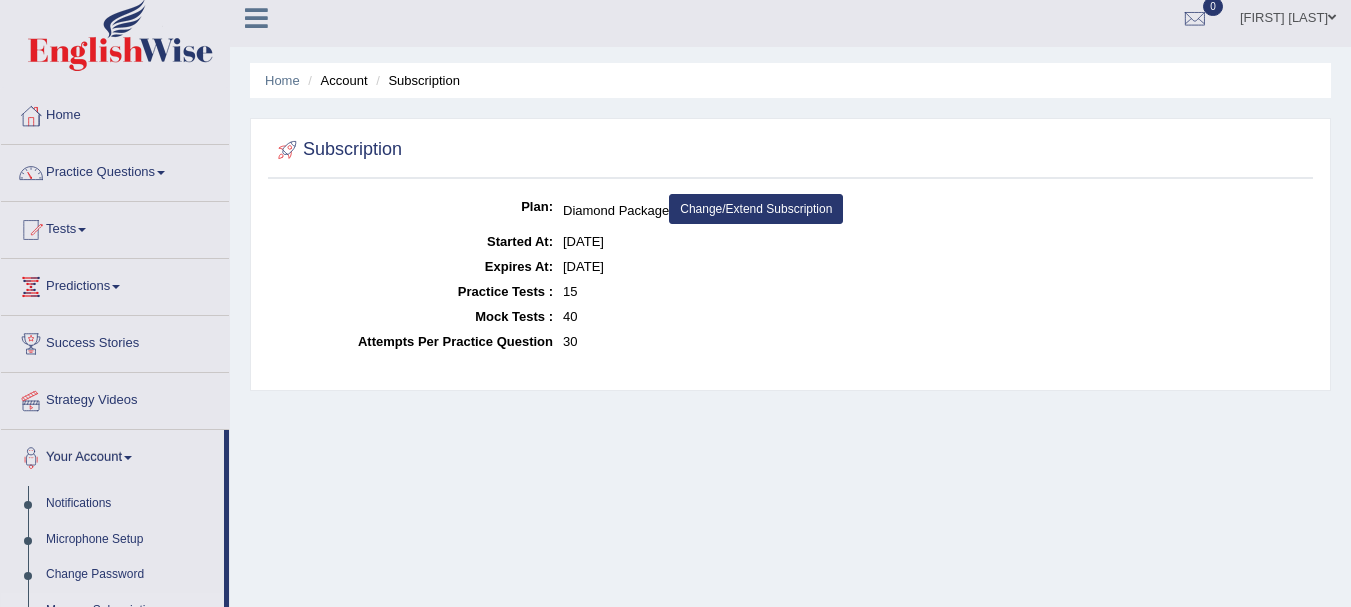 scroll, scrollTop: 0, scrollLeft: 0, axis: both 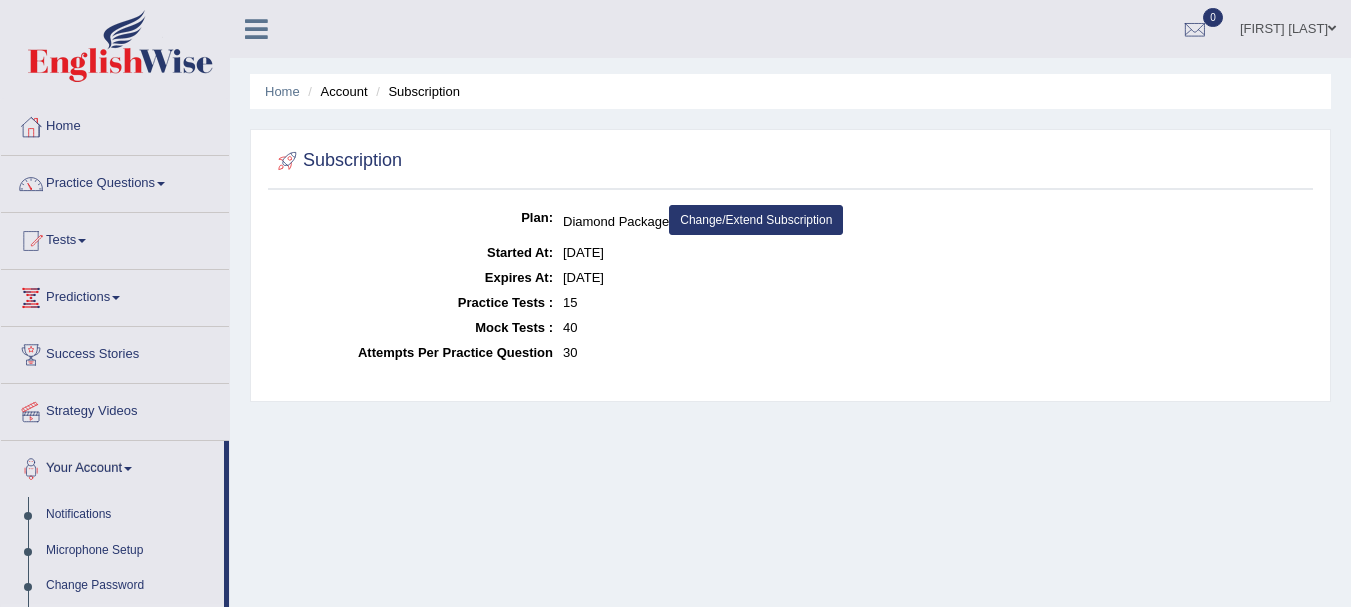 click on "15" at bounding box center [935, 302] 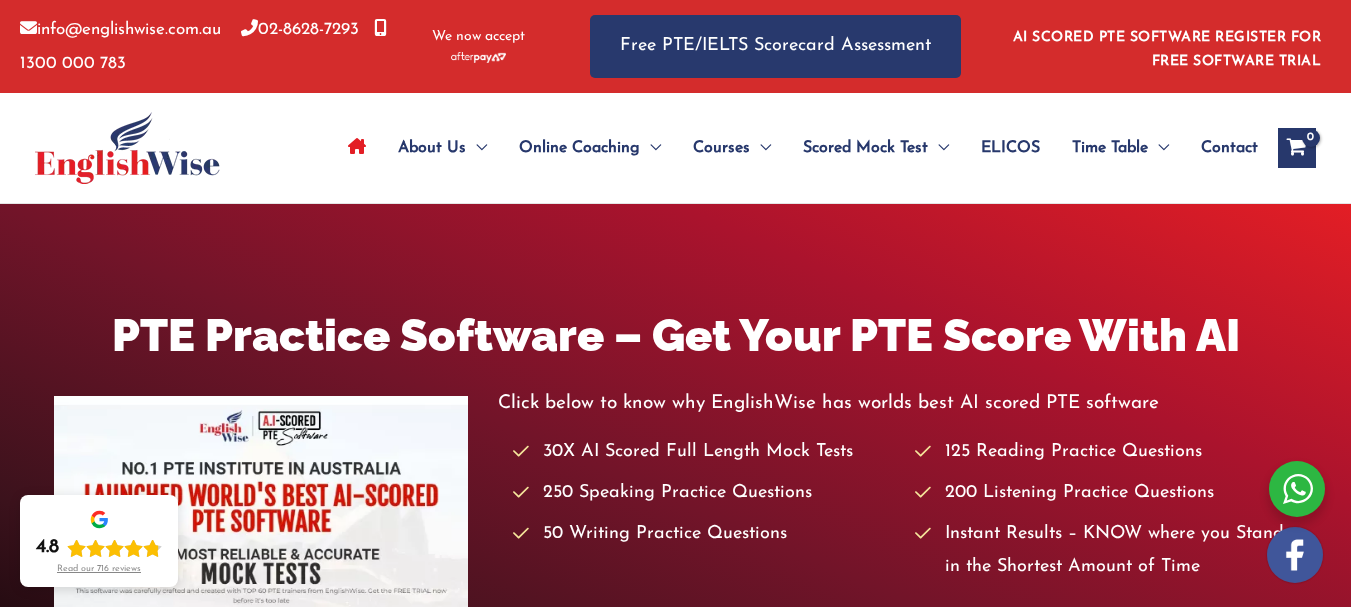 scroll, scrollTop: 0, scrollLeft: 0, axis: both 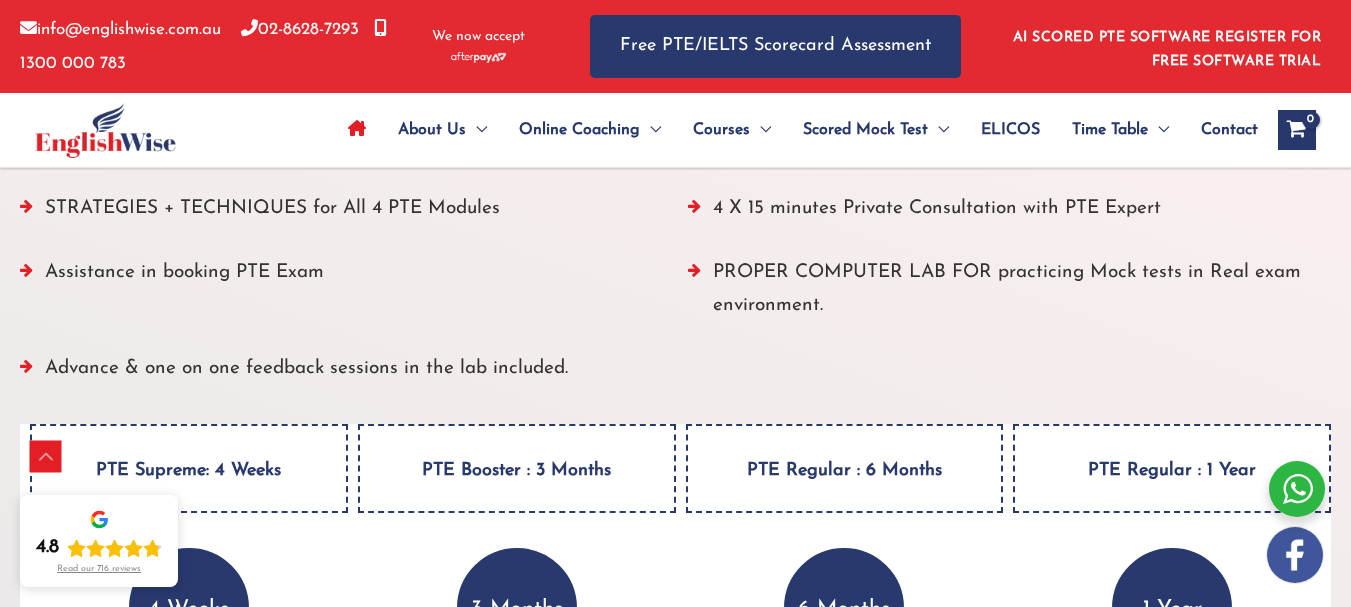 click on "1 Year" at bounding box center (1172, 608) 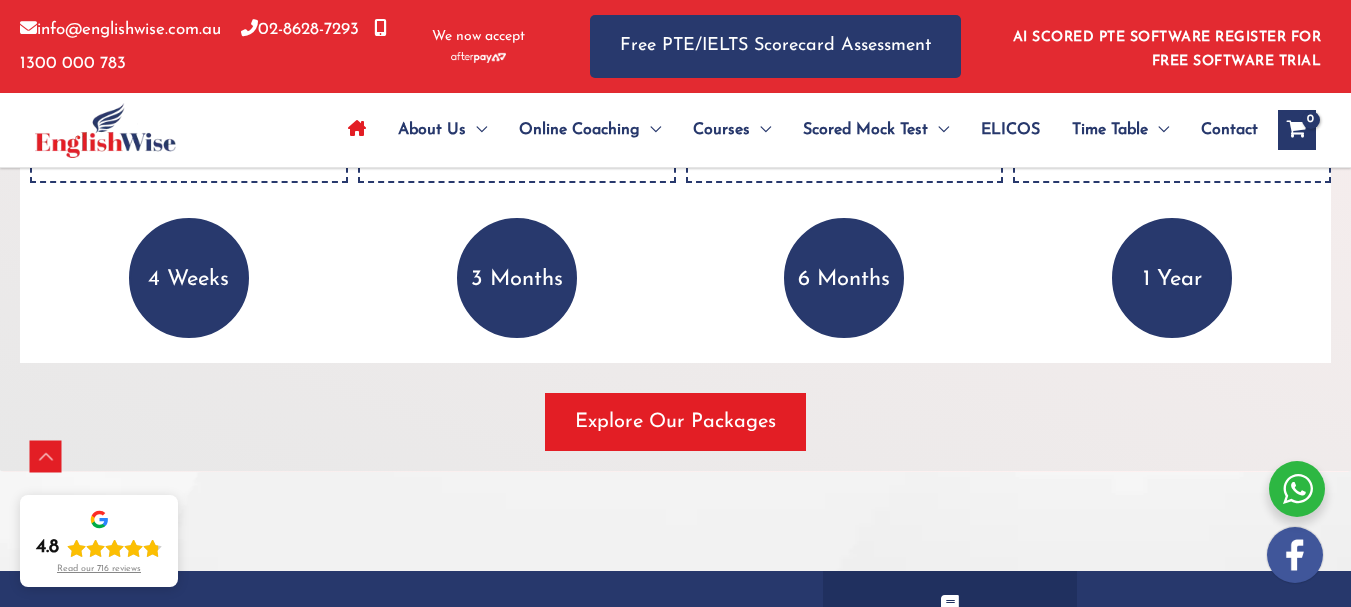 scroll, scrollTop: 3175, scrollLeft: 0, axis: vertical 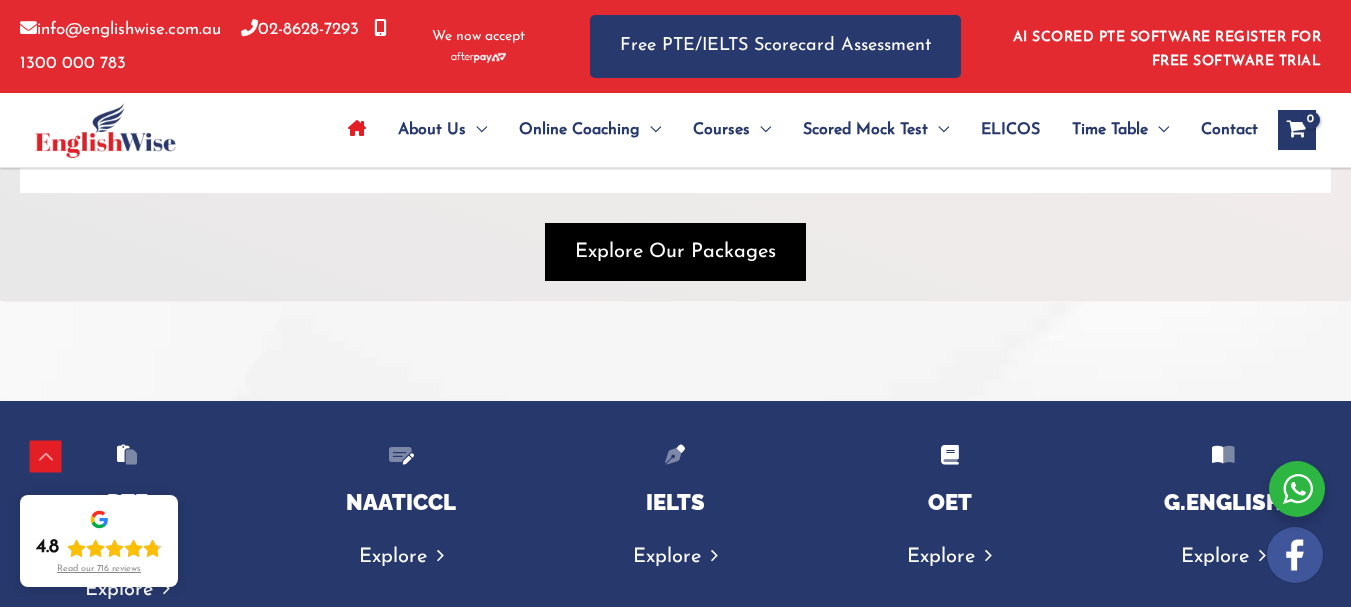 click on "Explore Our Packages" at bounding box center [675, 252] 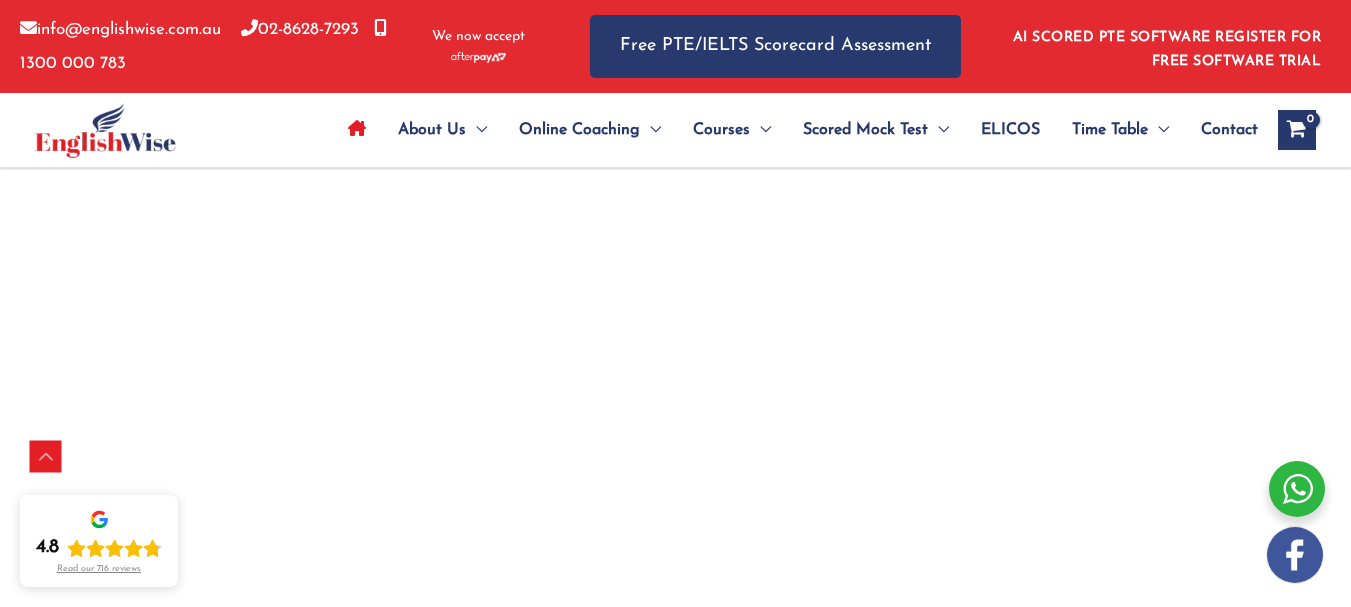 scroll, scrollTop: 3675, scrollLeft: 0, axis: vertical 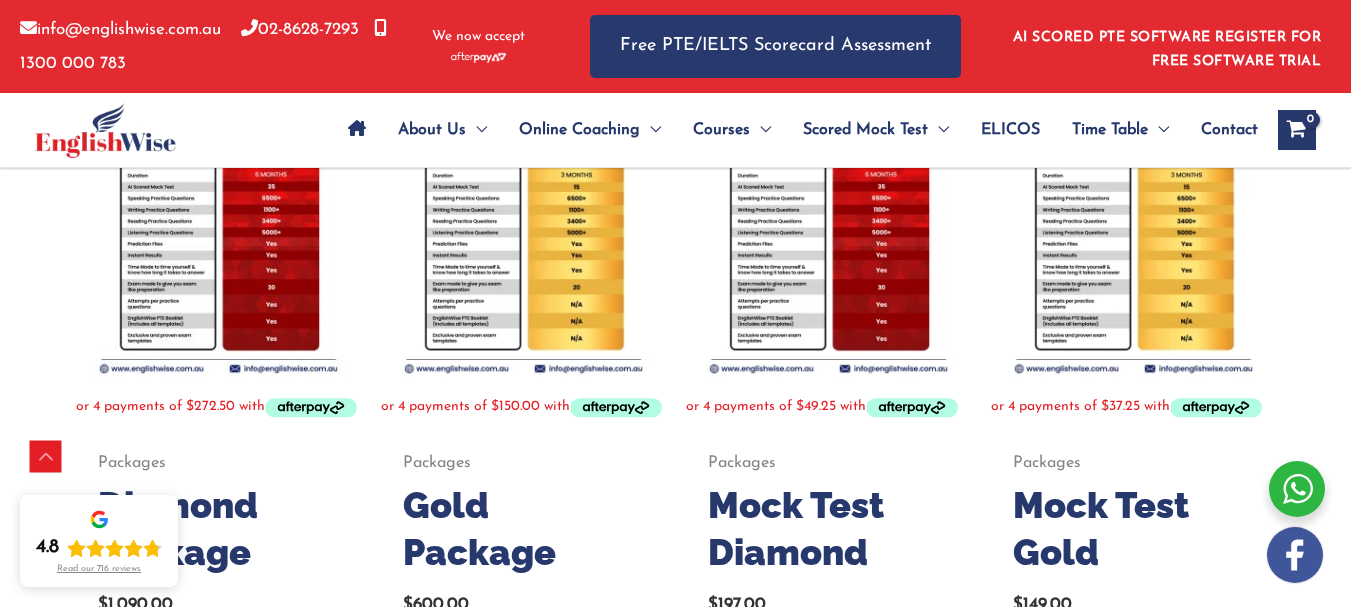 click on "Home  / Packages Packages
Showing all 7 results
Default sorting Sort by popularity Sort by latest Sort by price: low to high Sort by price: high to low
Packages
Diamond Package
$ 1,090.00
Add to cart
Packages
Gold Package
$ 600.00
Add to cart
Packages
Mock Test Diamond
$ 197.00
Add to cart
Packages
Mock Test Gold
$ 149.00
Add to cart
Packages
Mock Test Silver
$ 97.00
Add to cart
Packages
Silver Package
$ 450.00
Add to cart
Packages
Unlimited Coaching
$ 790.00
Add to cart" at bounding box center (675, 645) 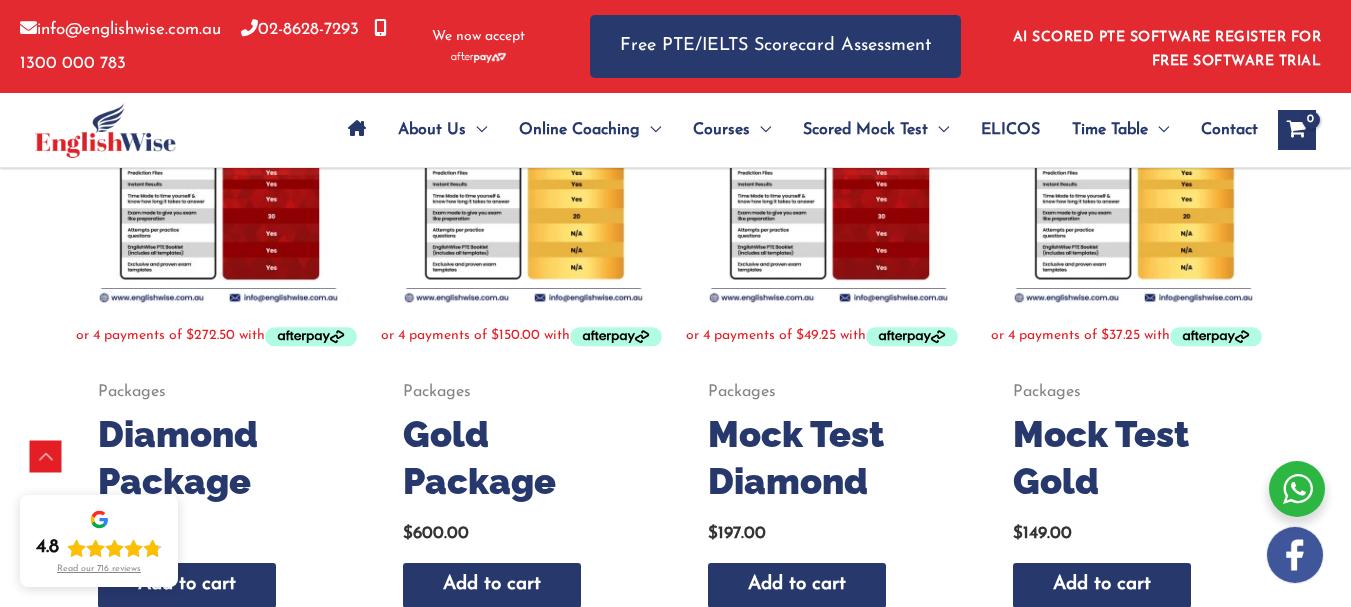 scroll, scrollTop: 511, scrollLeft: 0, axis: vertical 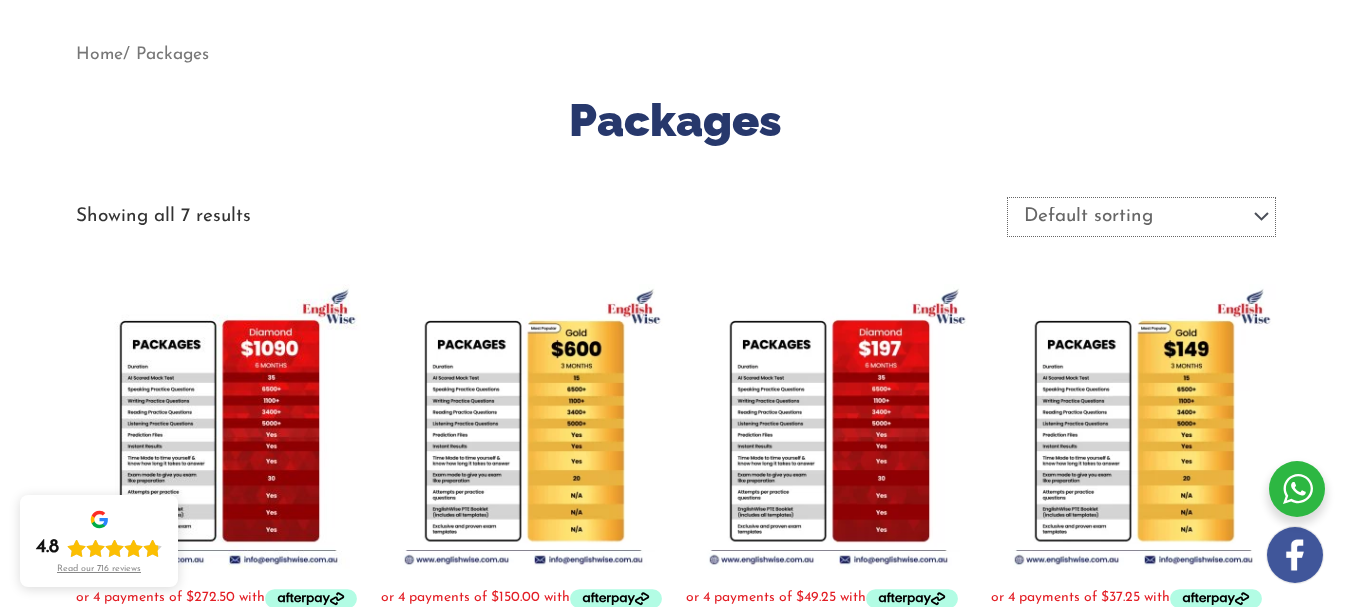 click on "Default sorting Sort by popularity Sort by latest Sort by price: low to high Sort by price: high to low" at bounding box center (1141, 217) 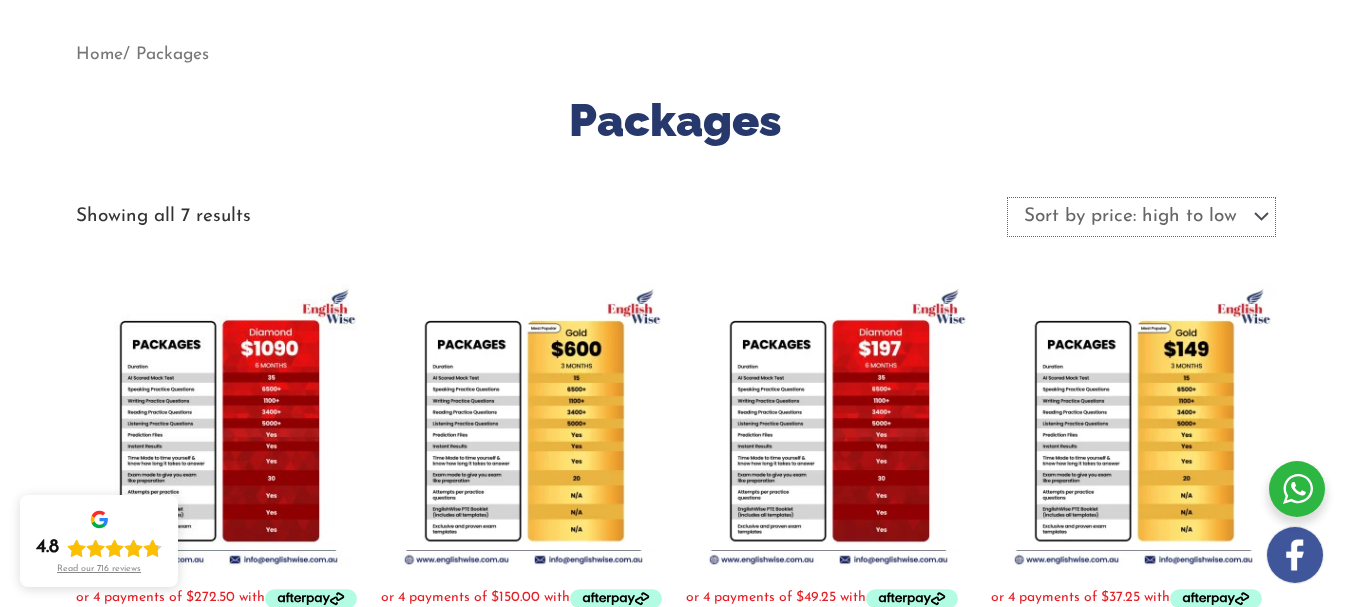 click on "Default sorting Sort by popularity Sort by latest Sort by price: low to high Sort by price: high to low" at bounding box center (1141, 217) 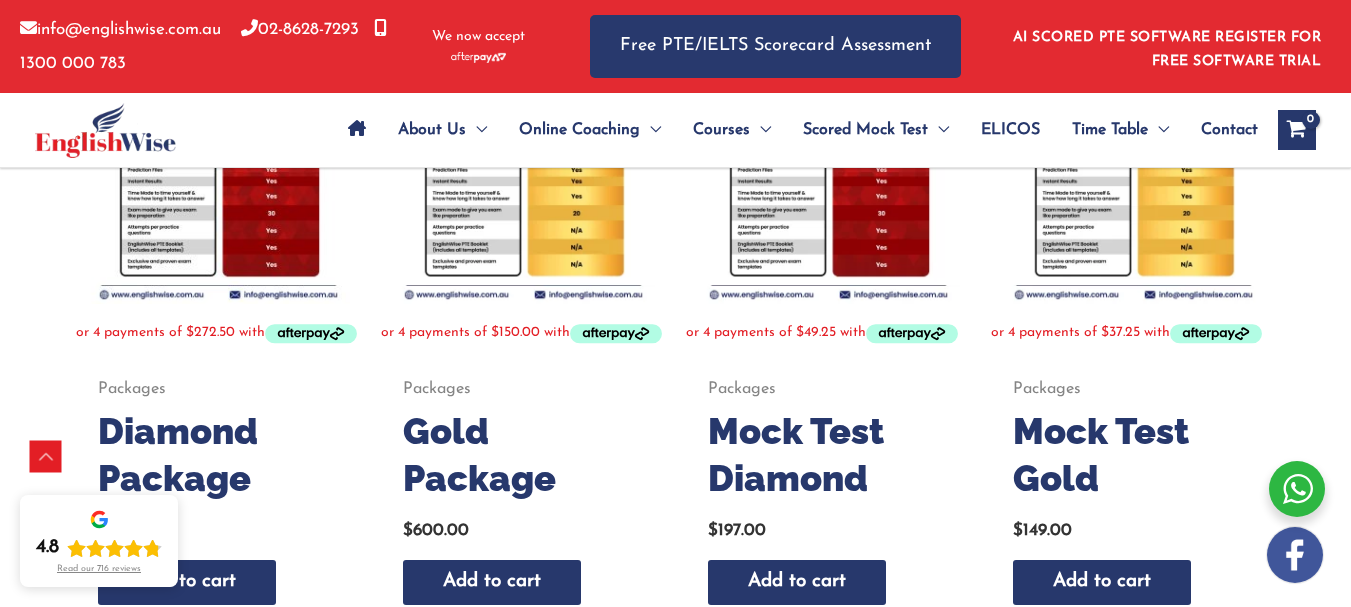 scroll, scrollTop: 542, scrollLeft: 0, axis: vertical 